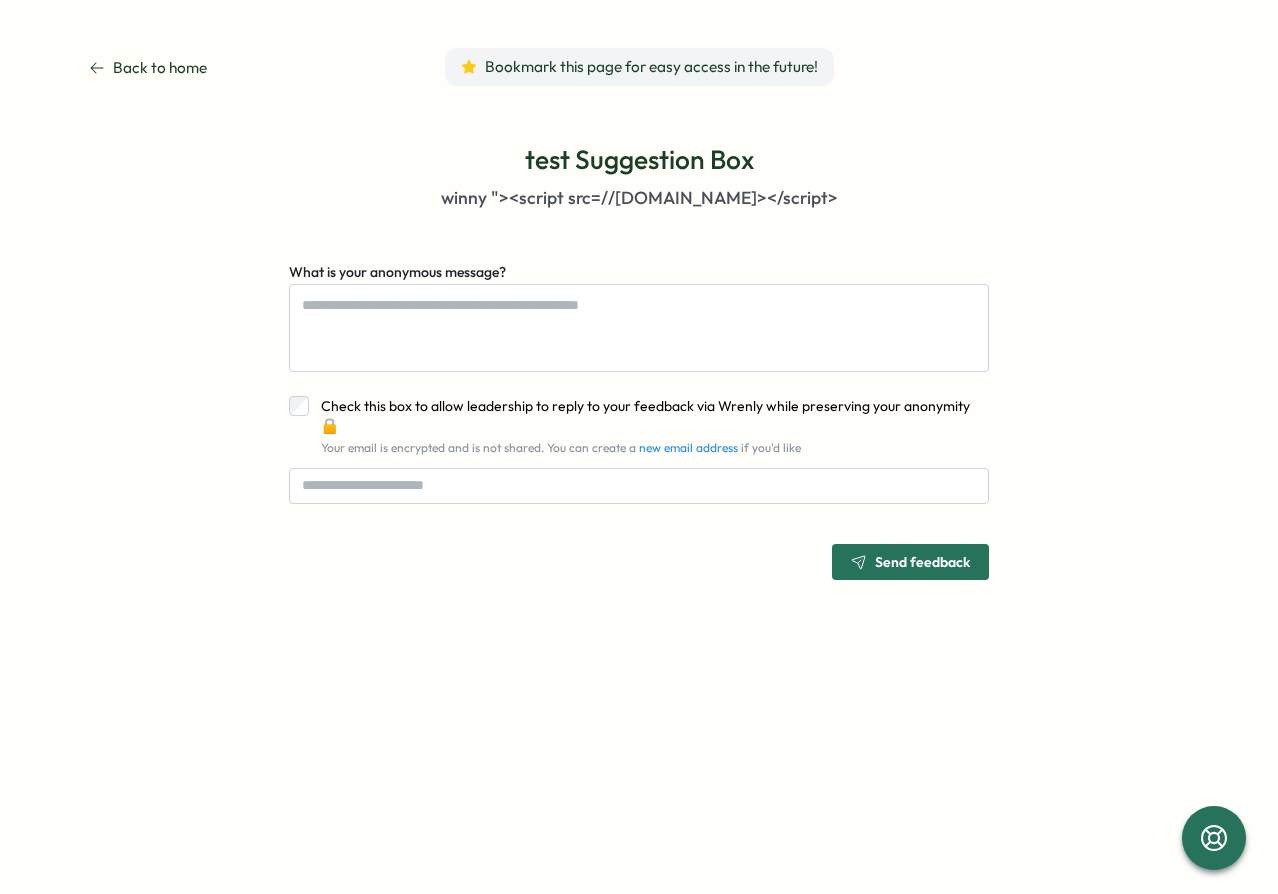 scroll, scrollTop: 0, scrollLeft: 0, axis: both 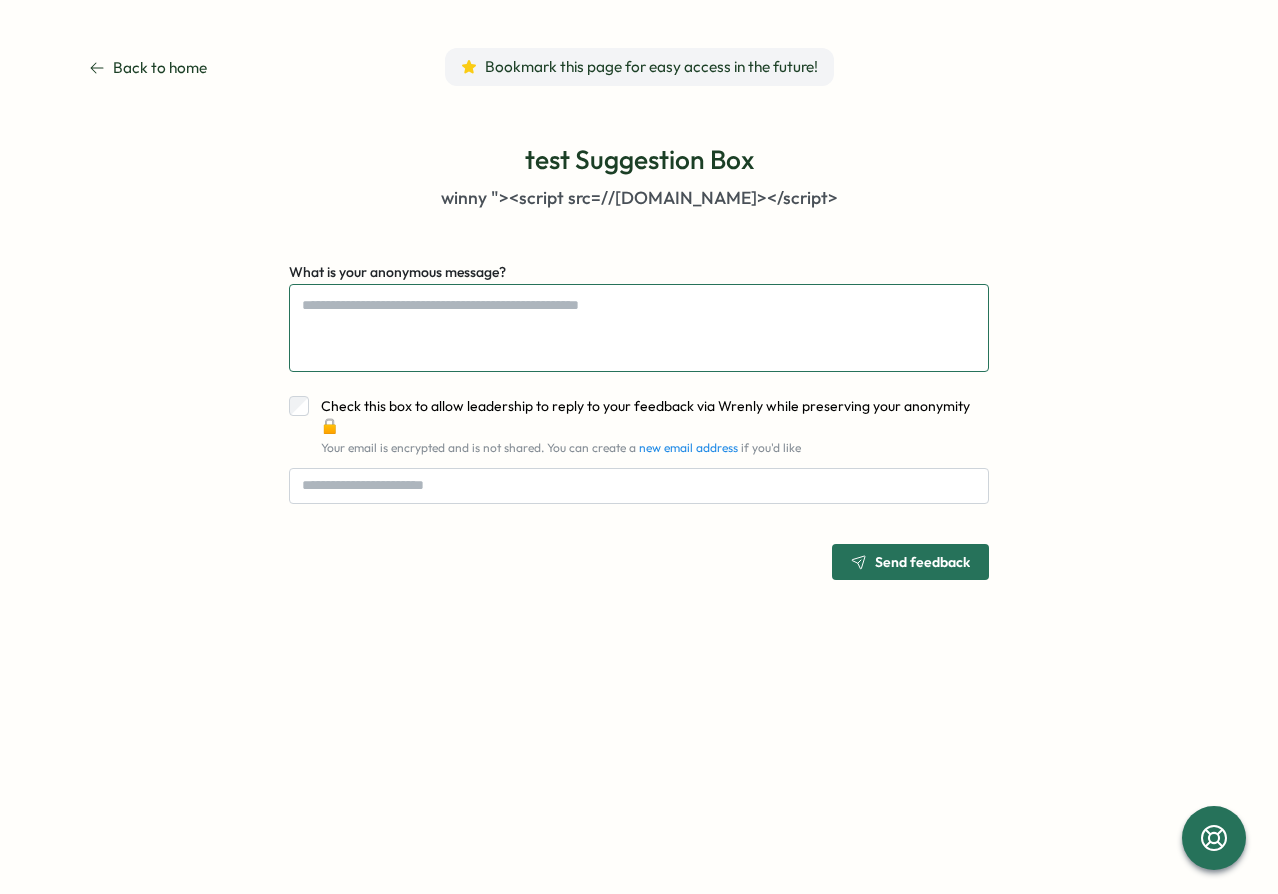 click on "What is your anonymous message?" at bounding box center (639, 328) 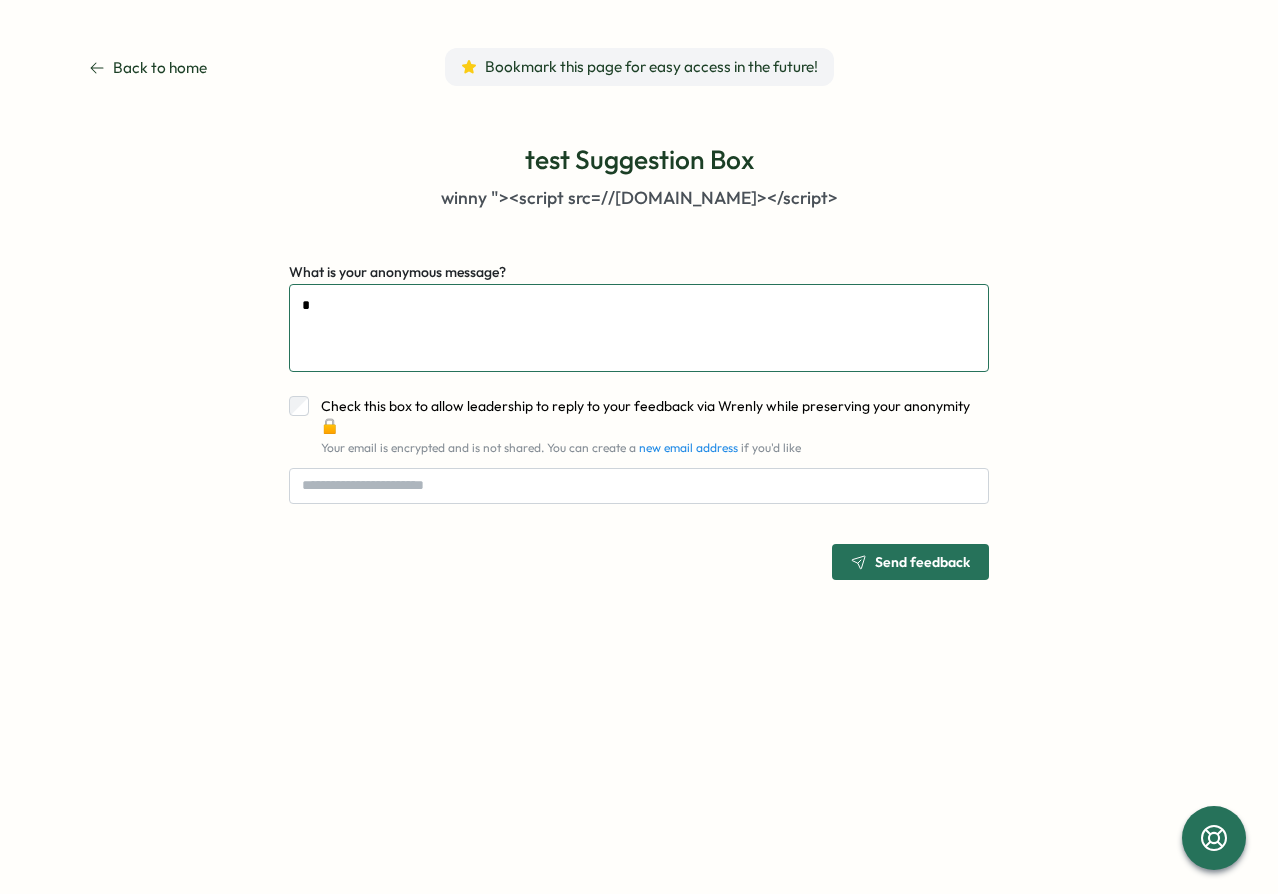 type on "*" 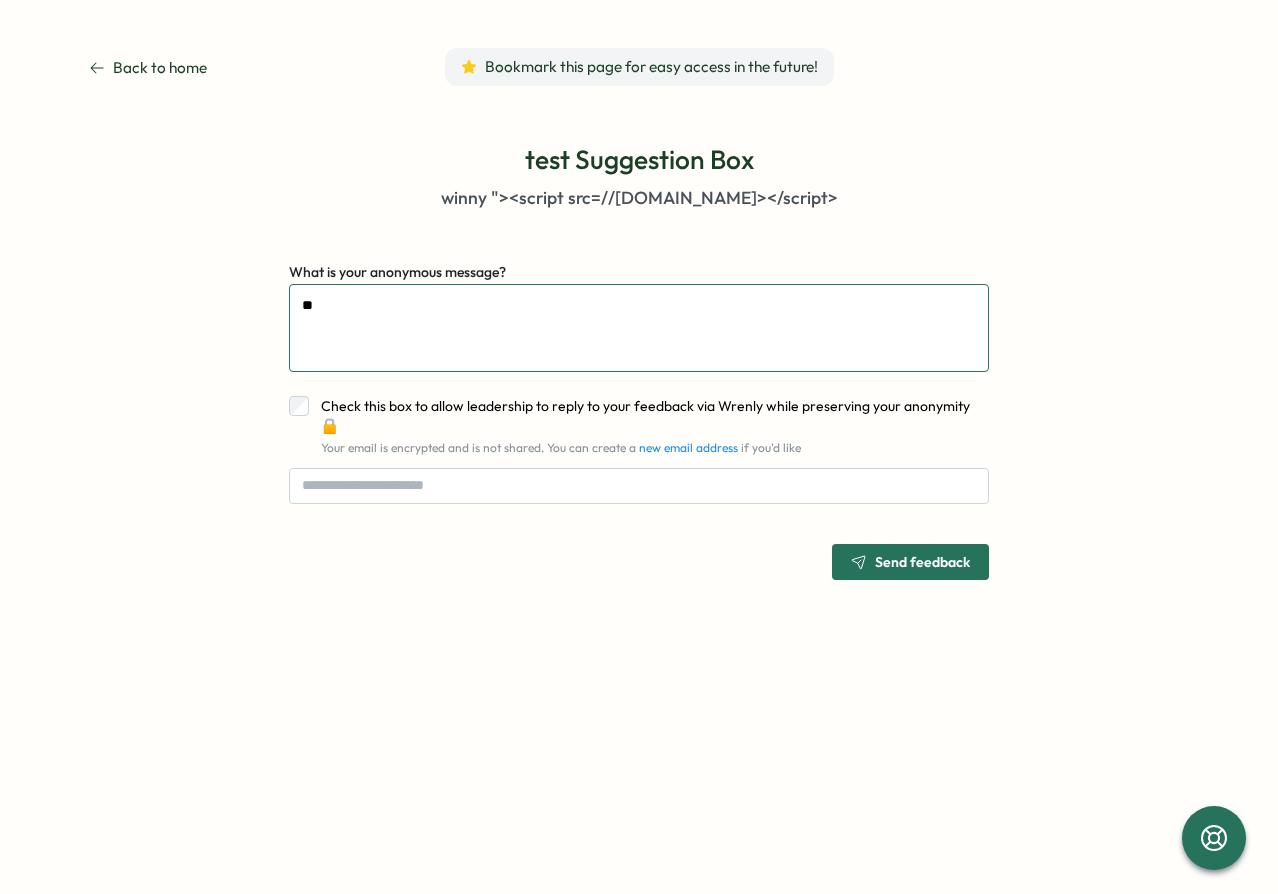 type on "***" 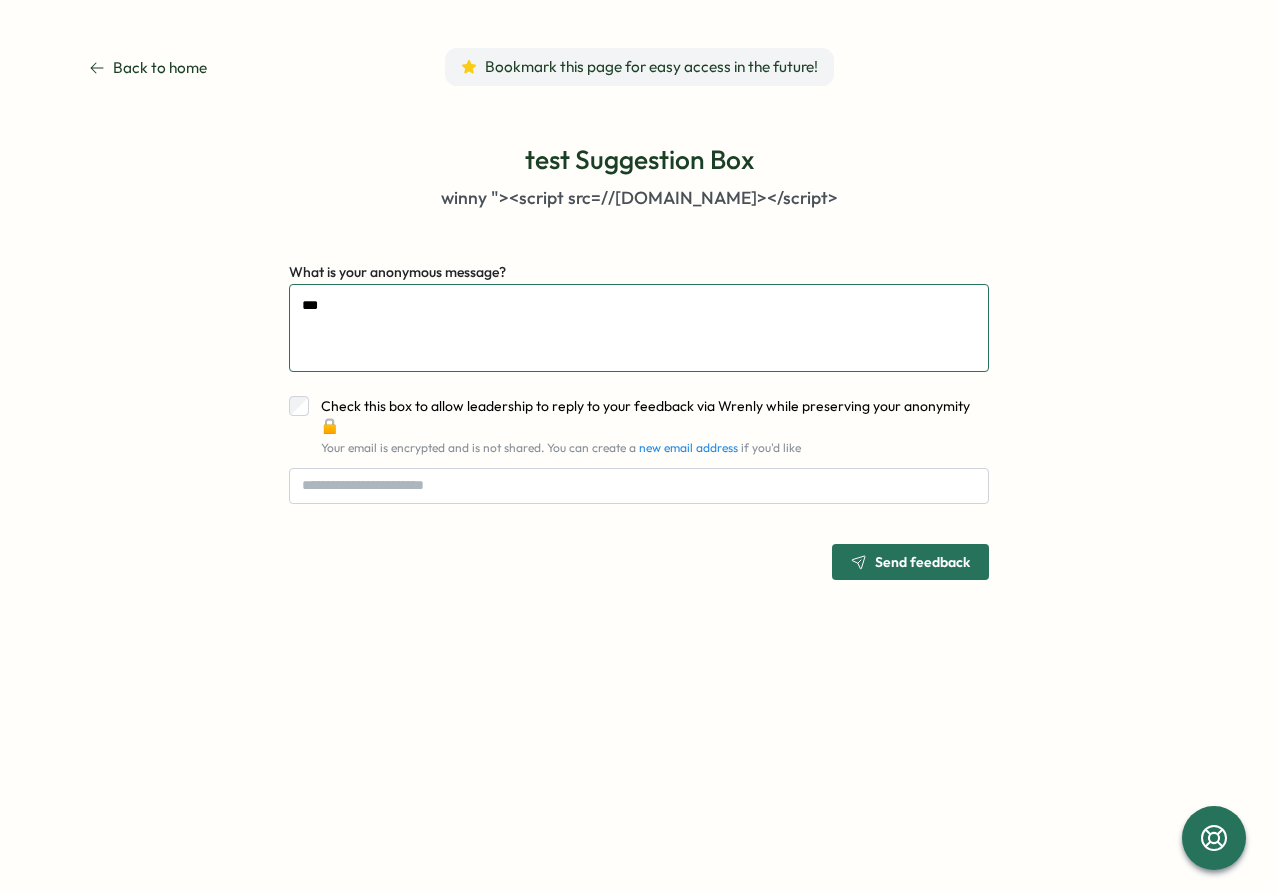type on "***" 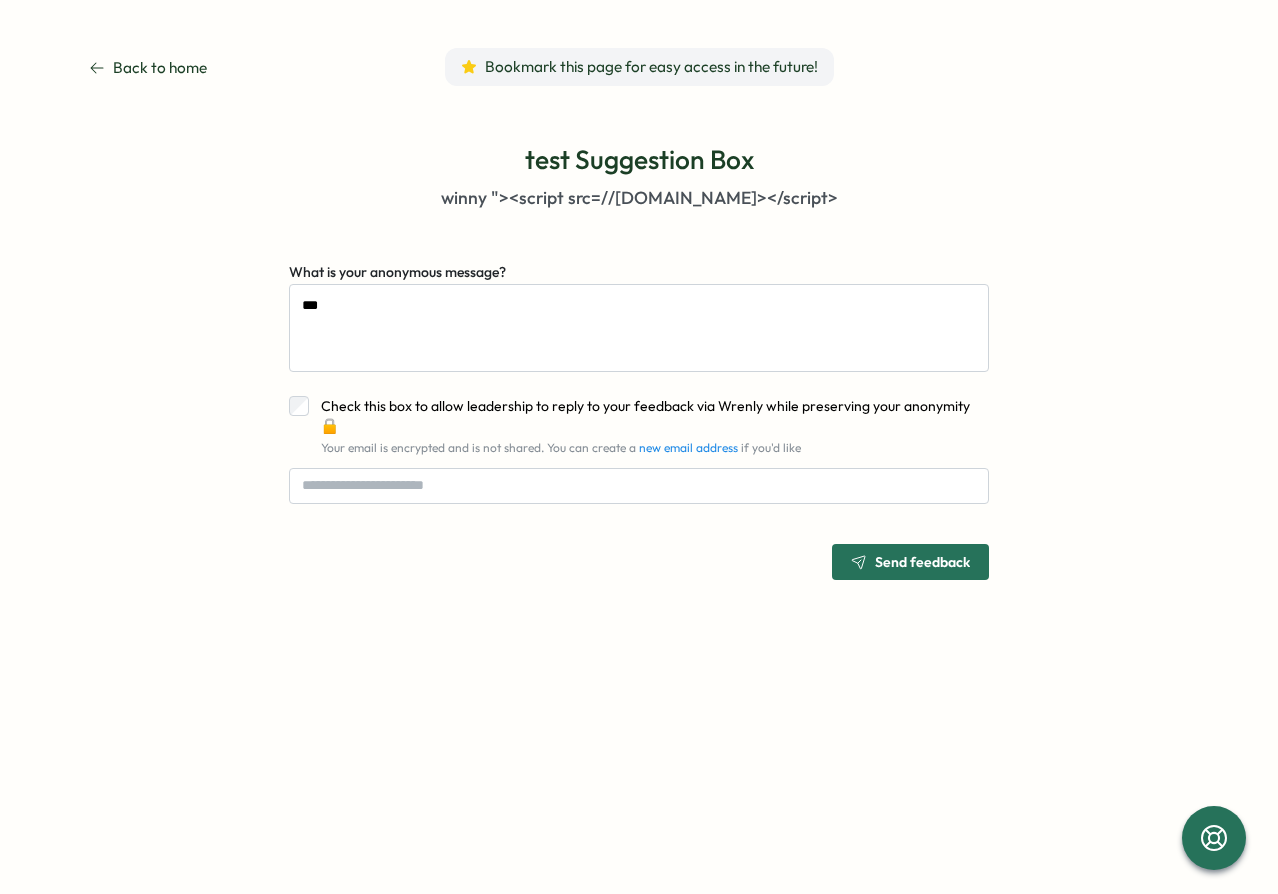 drag, startPoint x: 454, startPoint y: 544, endPoint x: 424, endPoint y: 512, distance: 43.863426 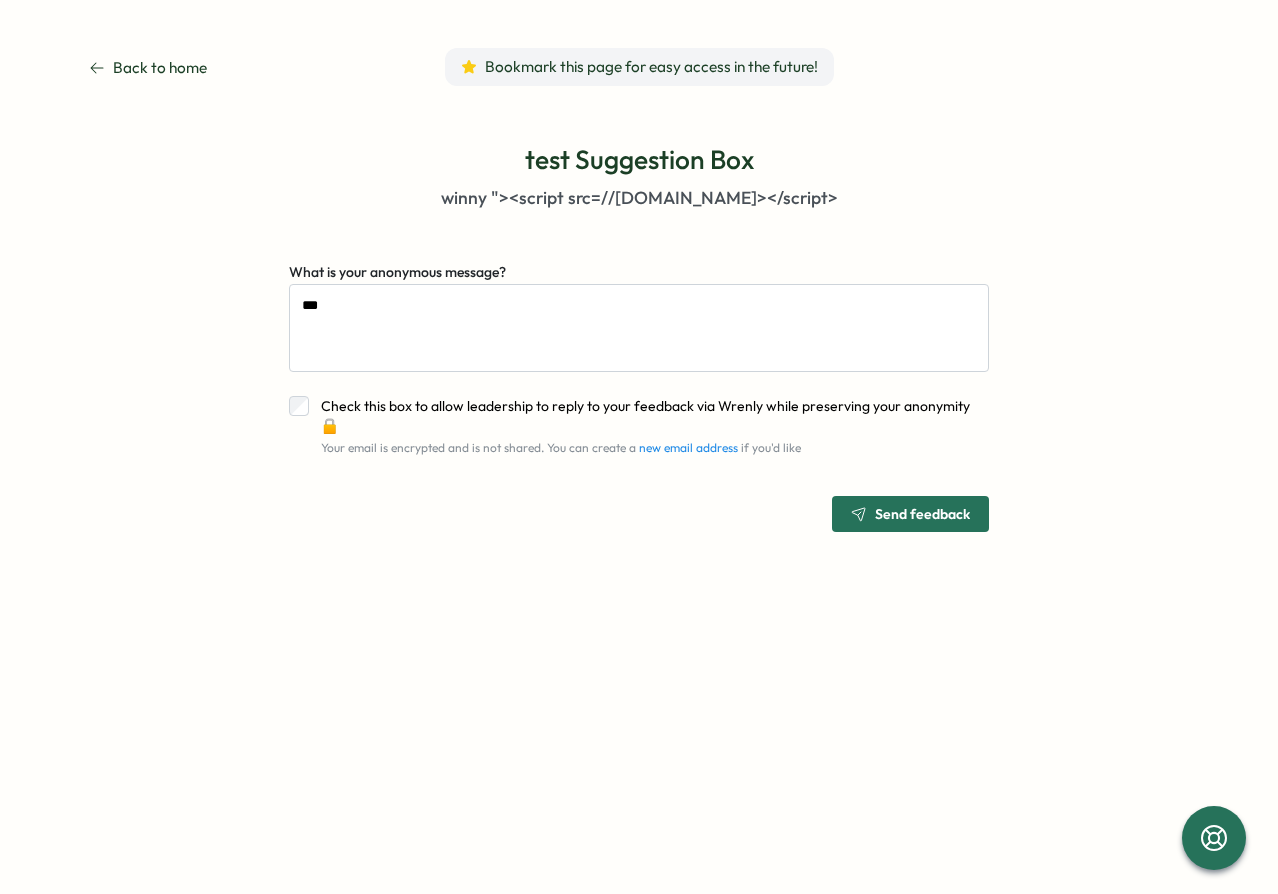 click on "Send feedback" at bounding box center [922, 514] 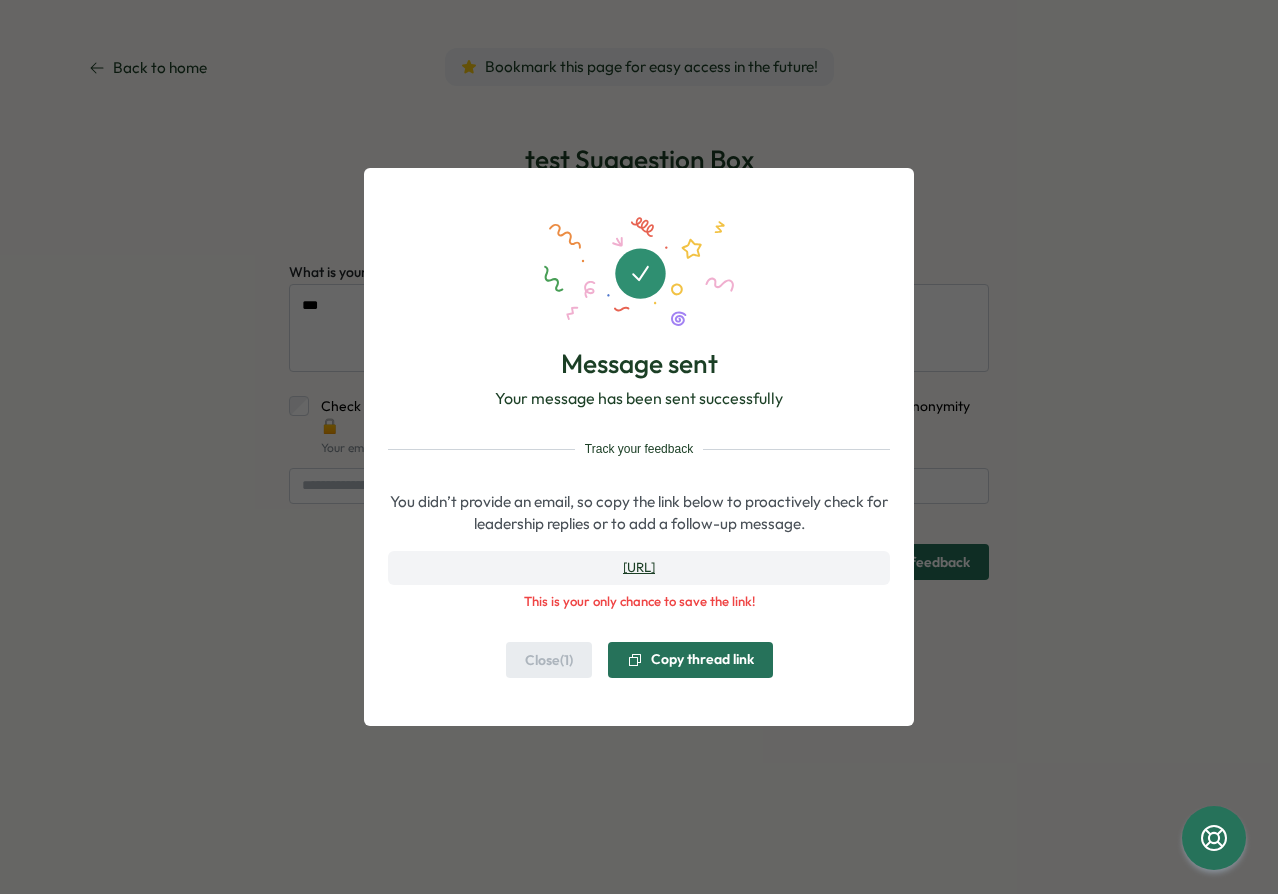 click on "Message sent Your message has been sent successfully Track your feedback You didn’t provide an email, so copy the link below to proactively check for leadership replies or to add a follow-up message. [URL] This is your only chance to save the link! Close  (1)  Copy thread link" at bounding box center [639, 447] 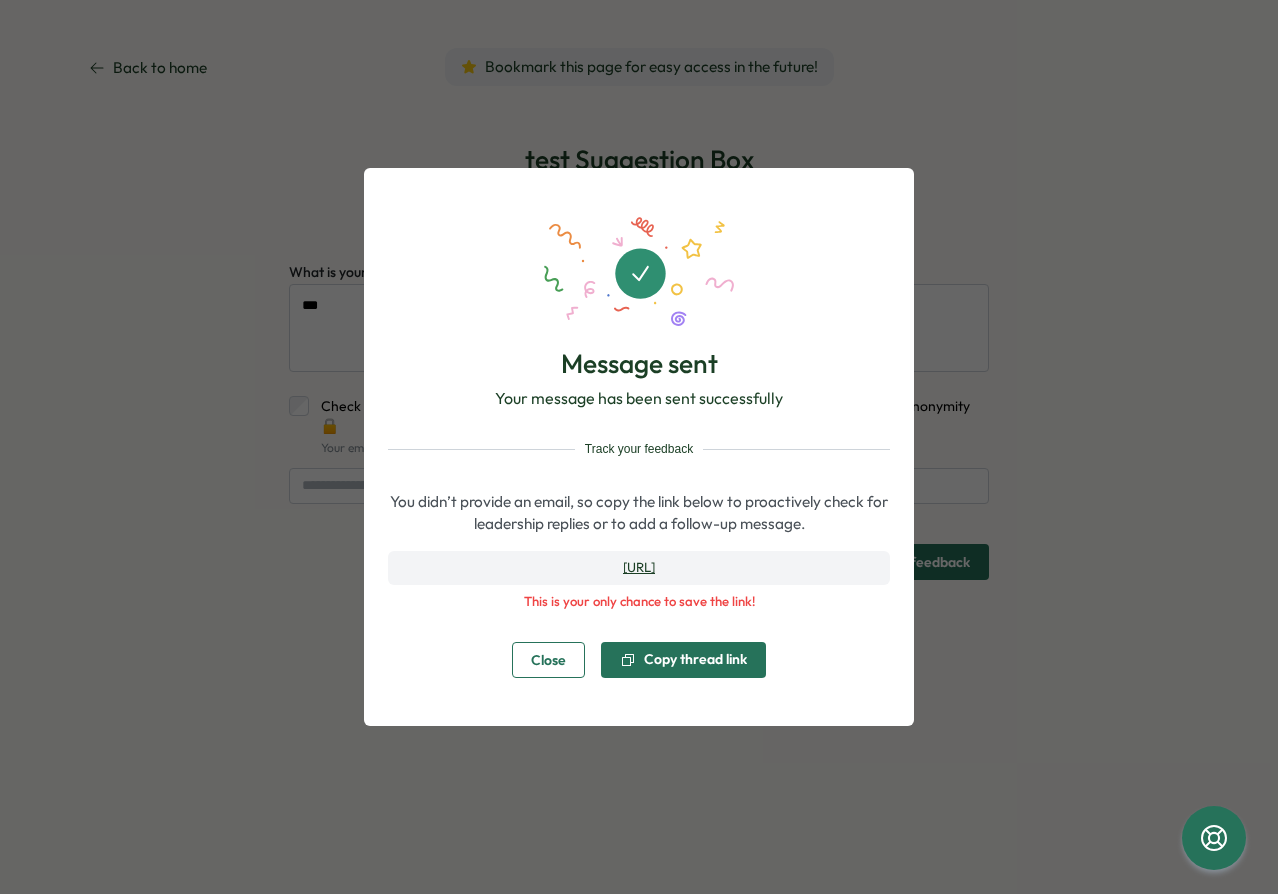click on "Copy thread link" at bounding box center (683, 660) 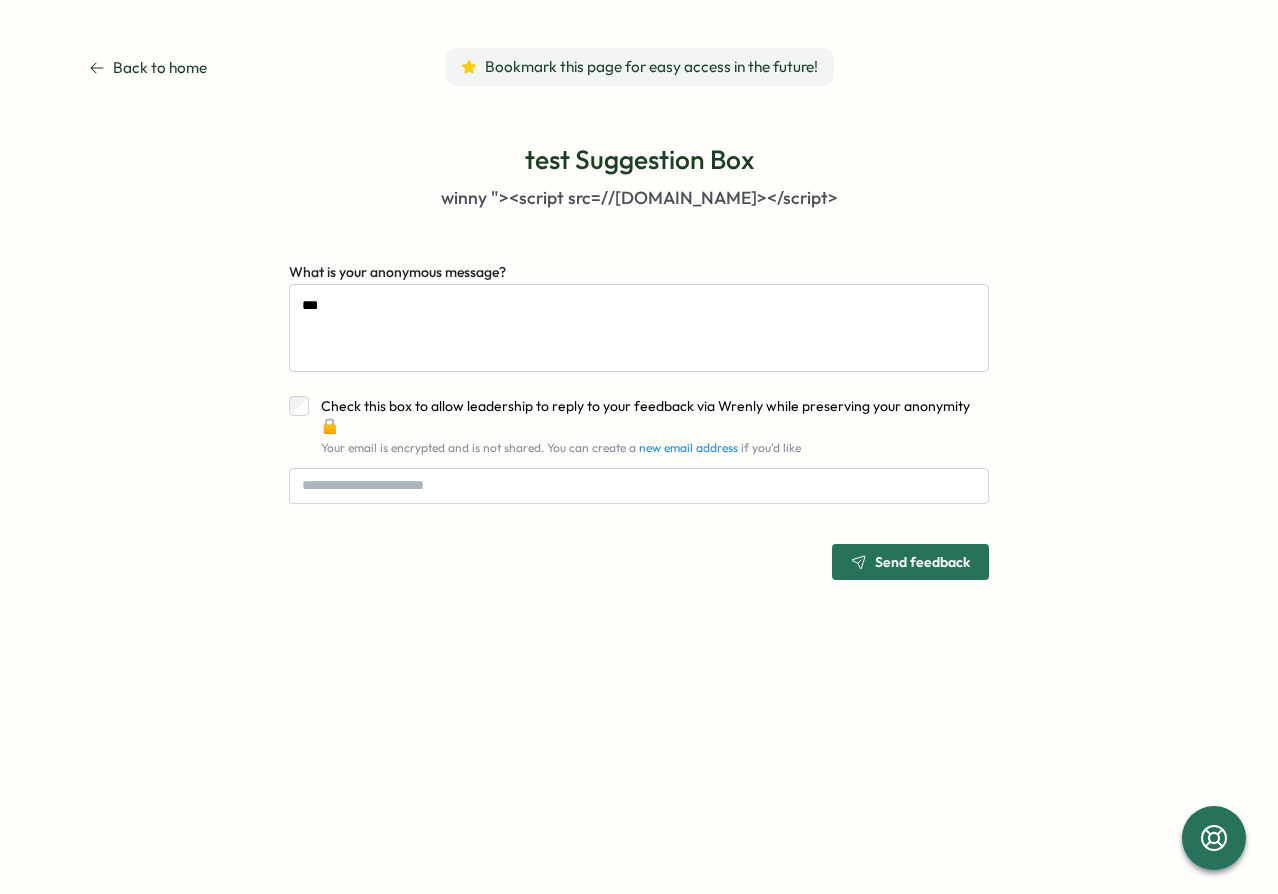 type on "*" 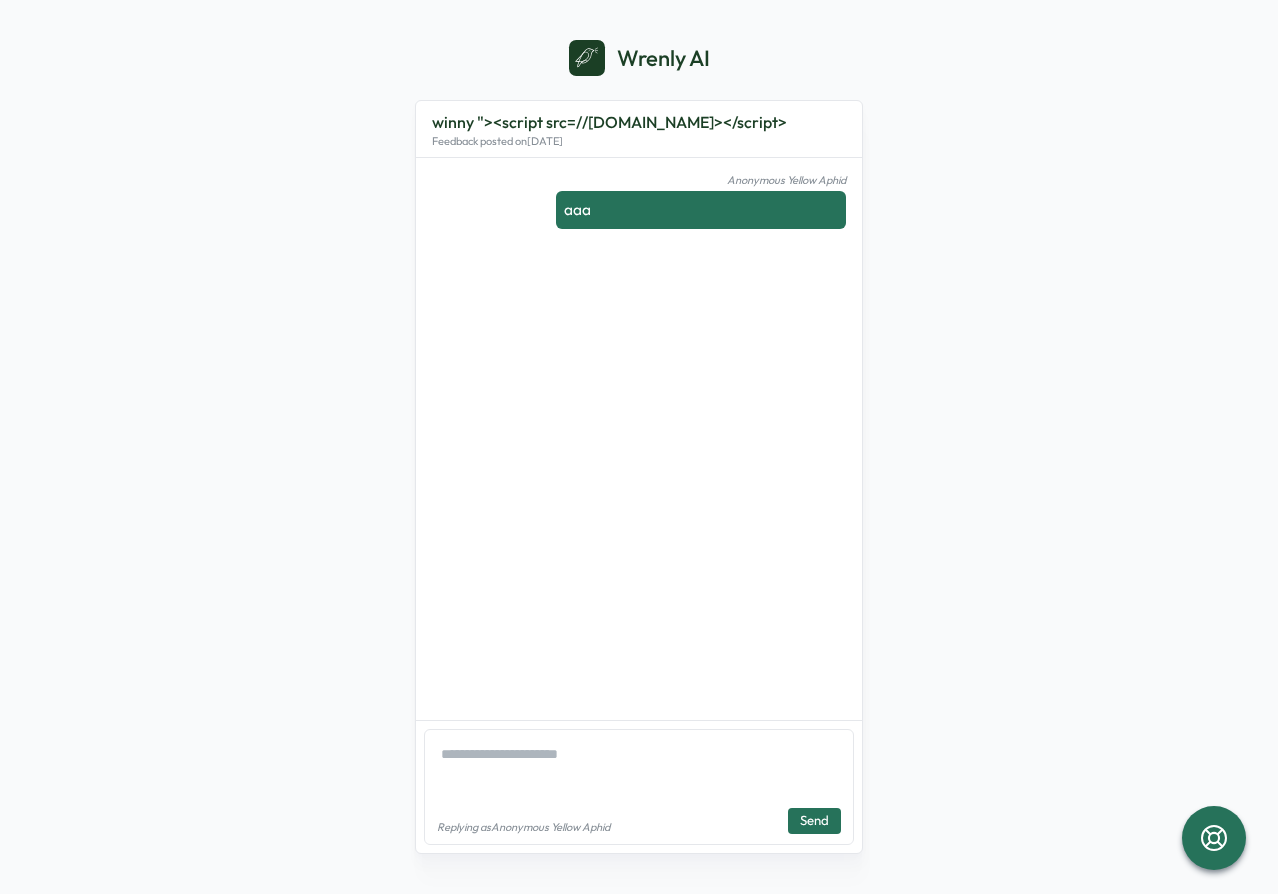 scroll, scrollTop: 0, scrollLeft: 0, axis: both 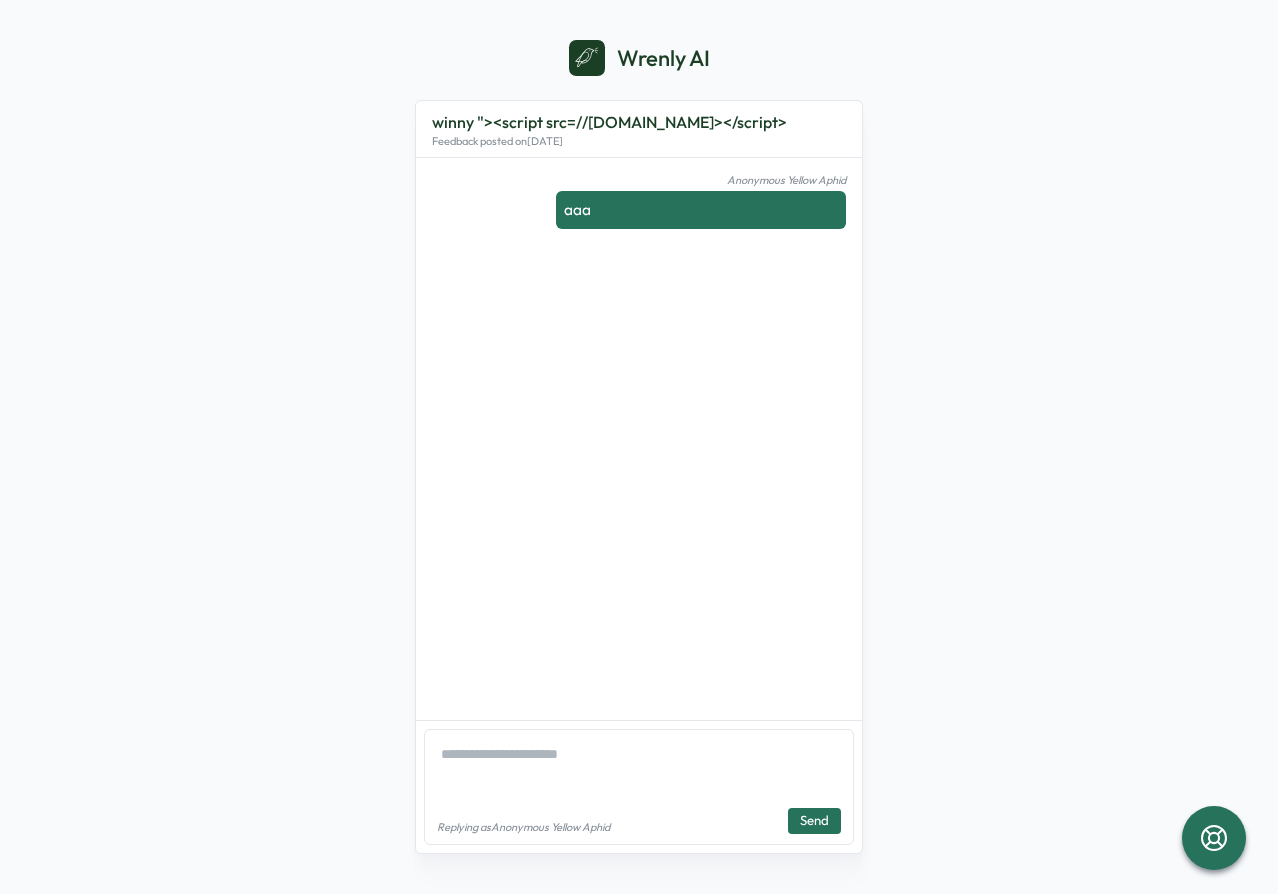 click on "Wrenly AI winny "><script src=//[DOMAIN_NAME]></script> Feedback posted on  [DATE] Anonymous Yellow Aphid aaa Replying as  Anonymous Yellow Aphid Send" at bounding box center [639, 447] 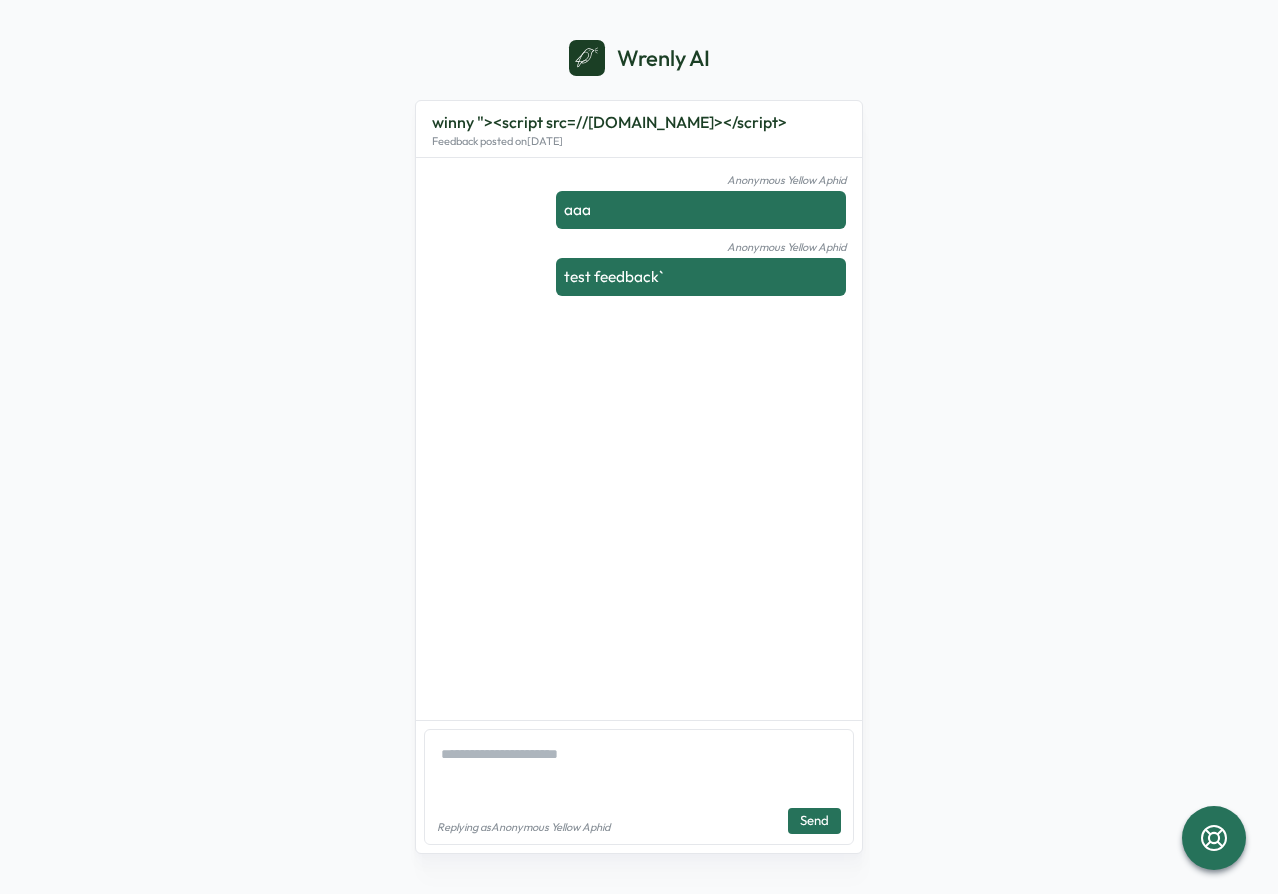 scroll, scrollTop: 0, scrollLeft: 0, axis: both 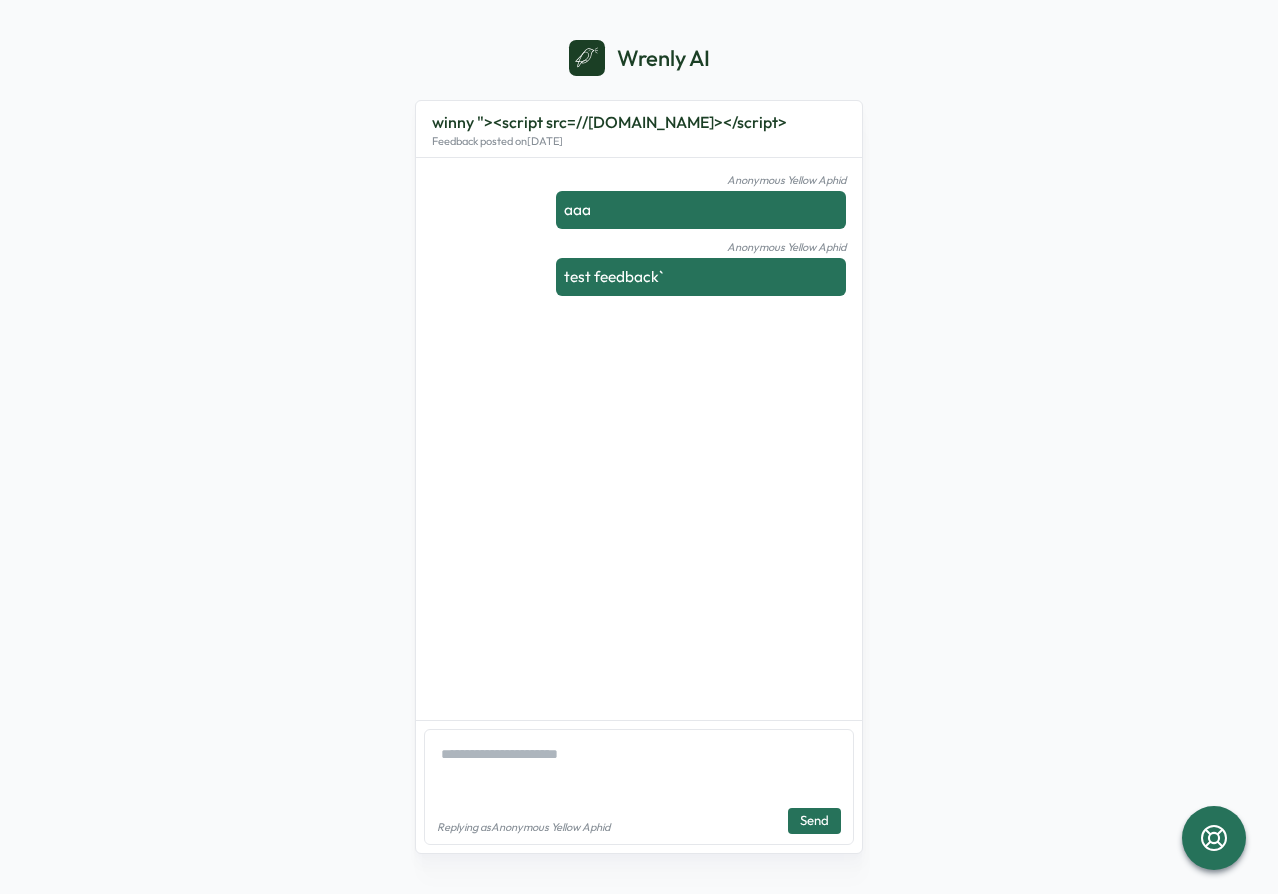 click on "Wrenly AI winny "><script src=//cc.x.vaadata.it></script> Feedback posted on  Jul 2, 2025 Anonymous Yellow Aphid aaa Anonymous Yellow Aphid test feedback` Replying as  Anonymous Yellow Aphid Send" at bounding box center [639, 447] 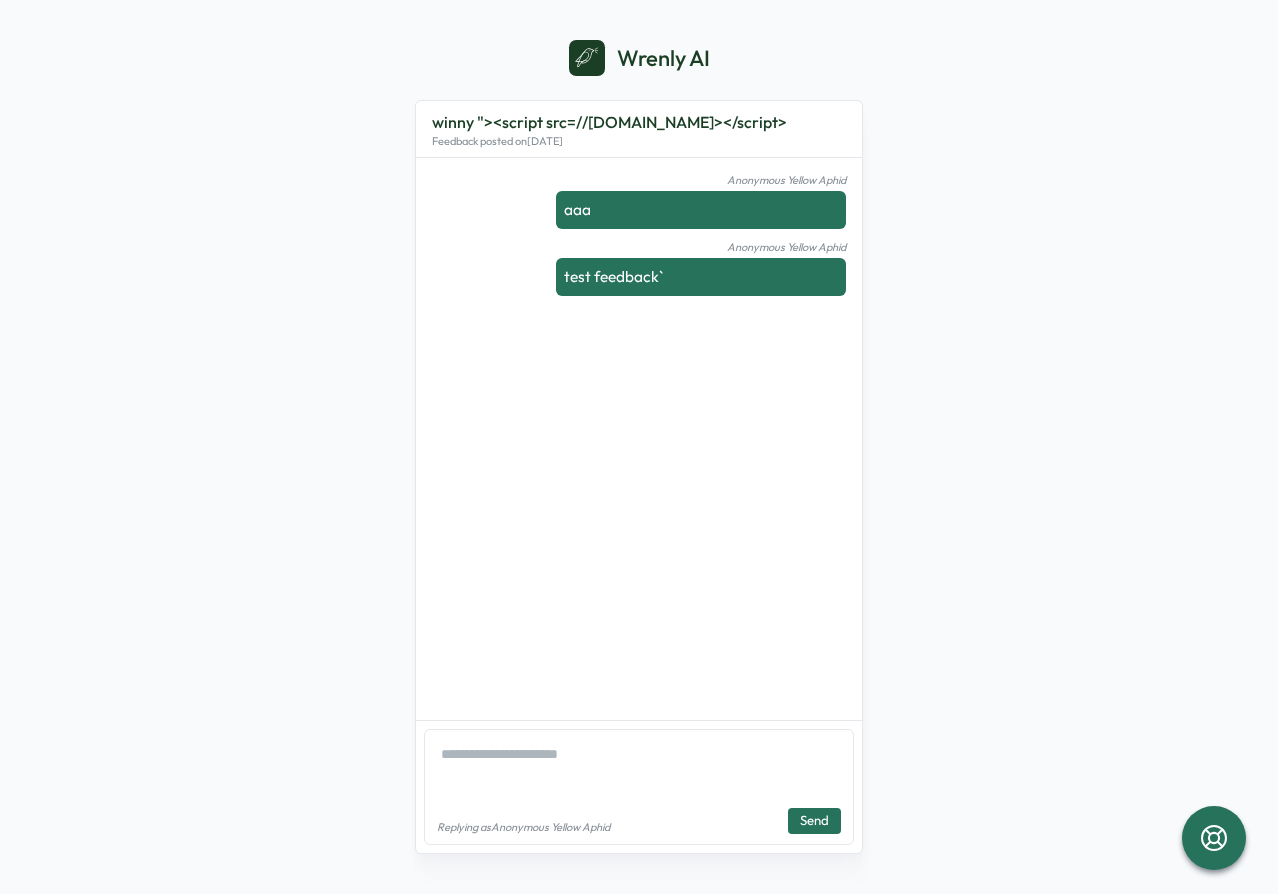 click on "Wrenly AI winny "><script src=//cc.x.vaadata.it></script> Feedback posted on  Jul 2, 2025 Anonymous Yellow Aphid aaa Anonymous Yellow Aphid test feedback` Replying as  Anonymous Yellow Aphid Send" at bounding box center [639, 447] 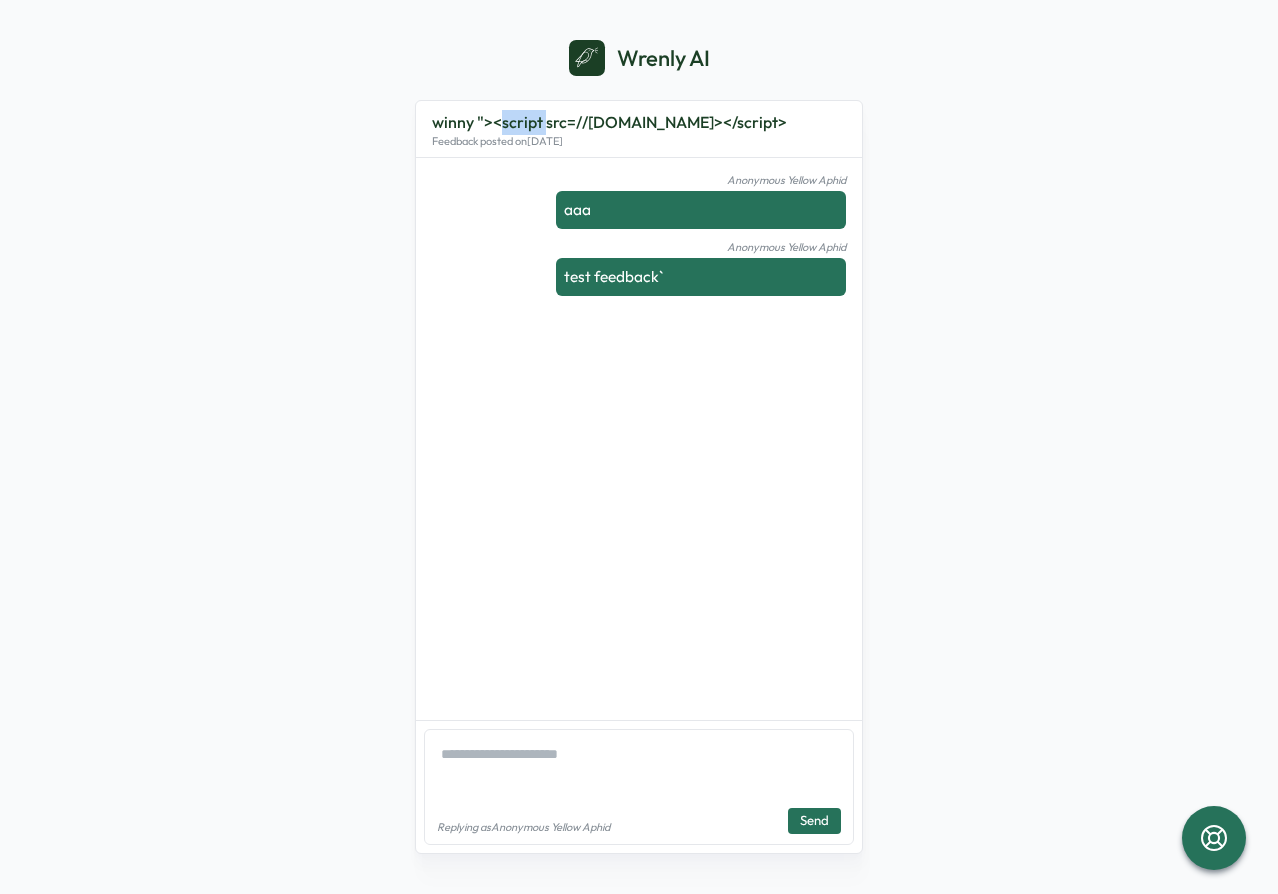 click on "winny "><script src=//[DOMAIN_NAME]></script>" at bounding box center [609, 122] 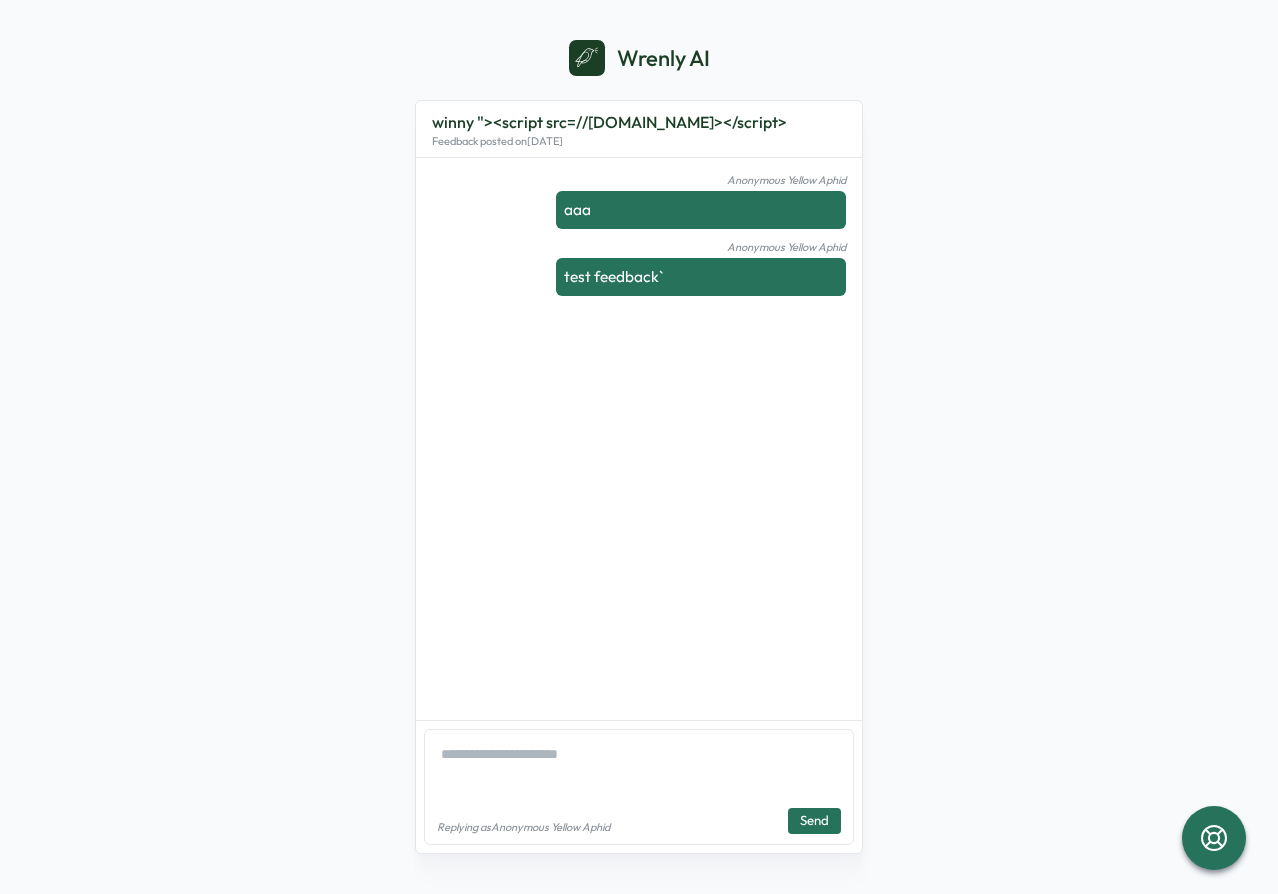 click on "winny "><script src=//[DOMAIN_NAME]></script>" at bounding box center [609, 122] 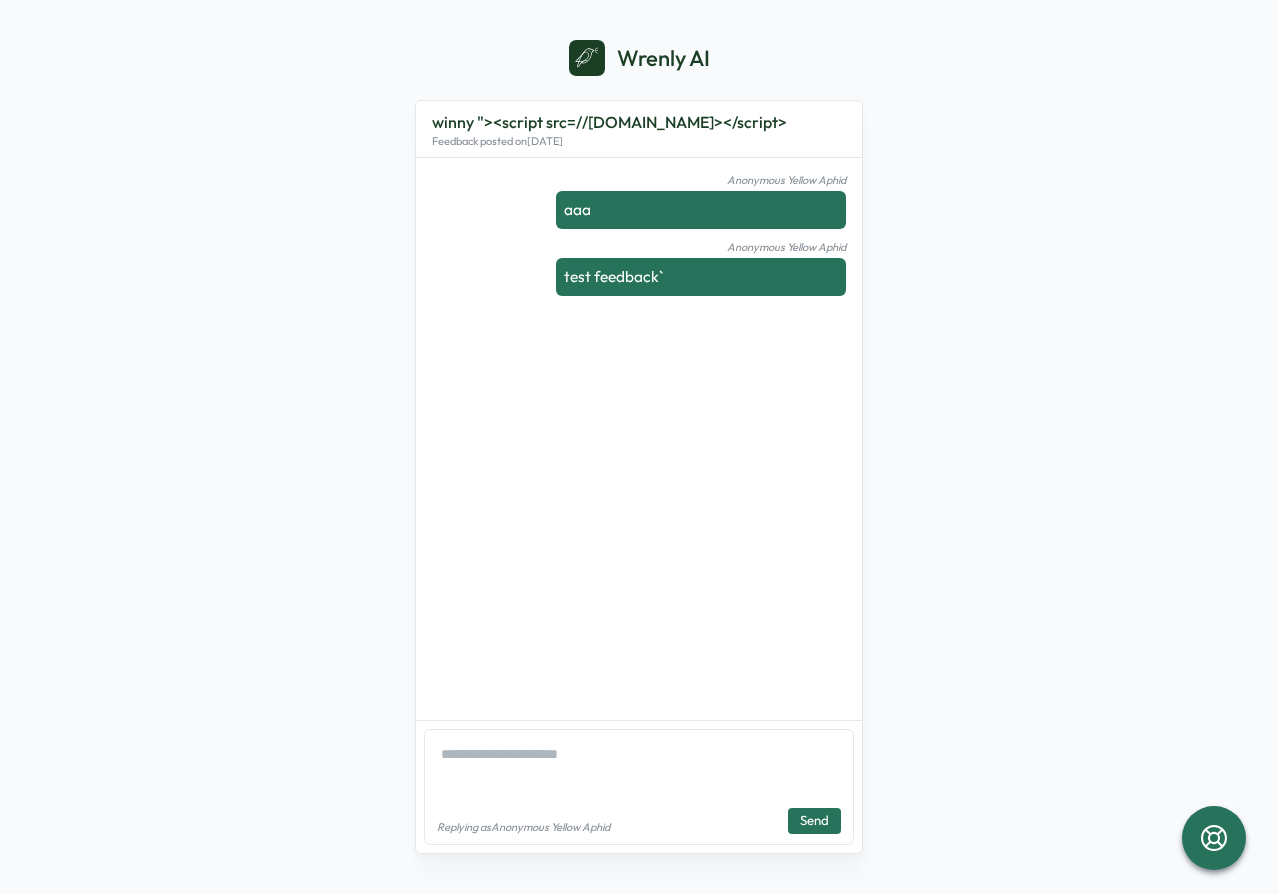 click on "Wrenly AI winny "><script src=//cc.x.vaadata.it></script> Feedback posted on  Jul 2, 2025 Anonymous Yellow Aphid aaa Anonymous Yellow Aphid test feedback` Replying as  Anonymous Yellow Aphid Send" at bounding box center [639, 447] 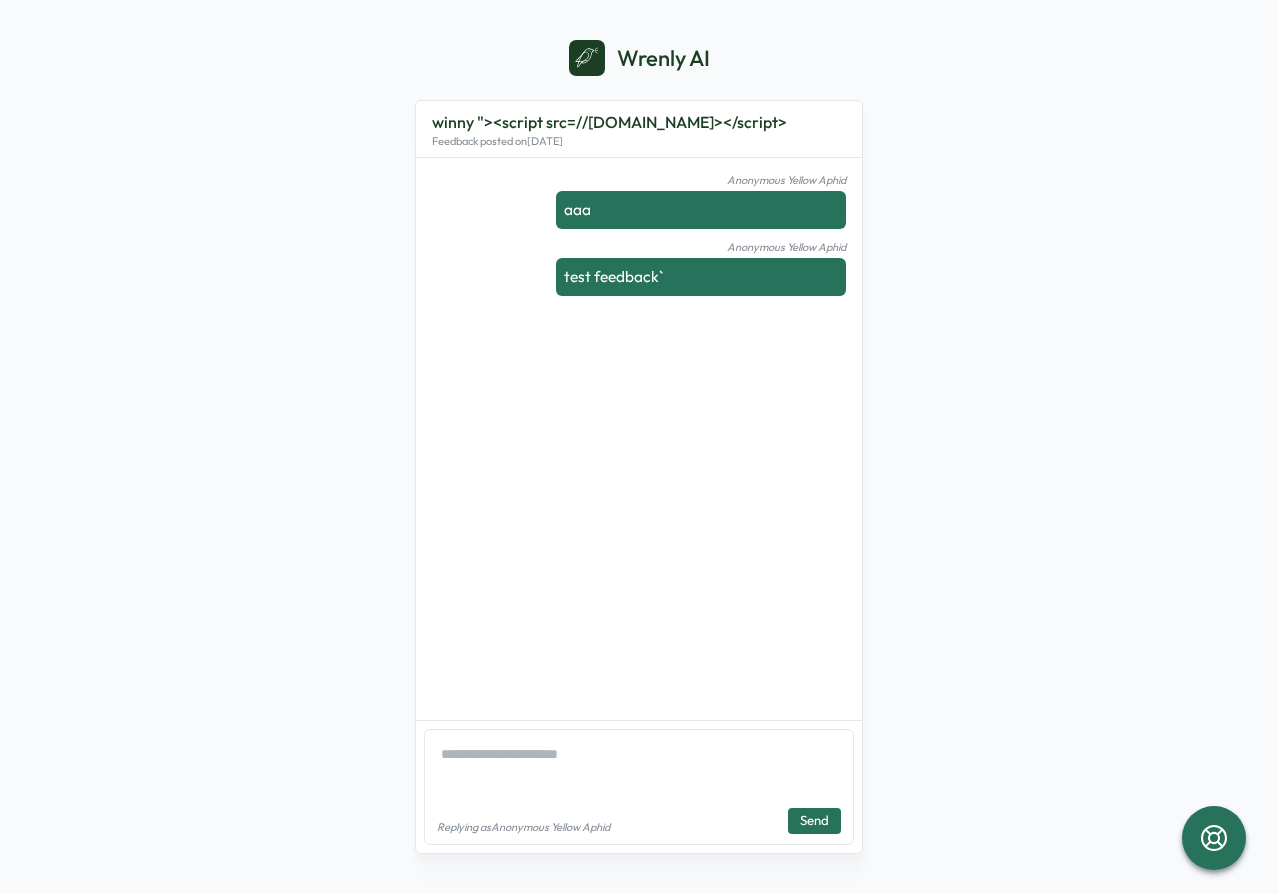 type on "*" 